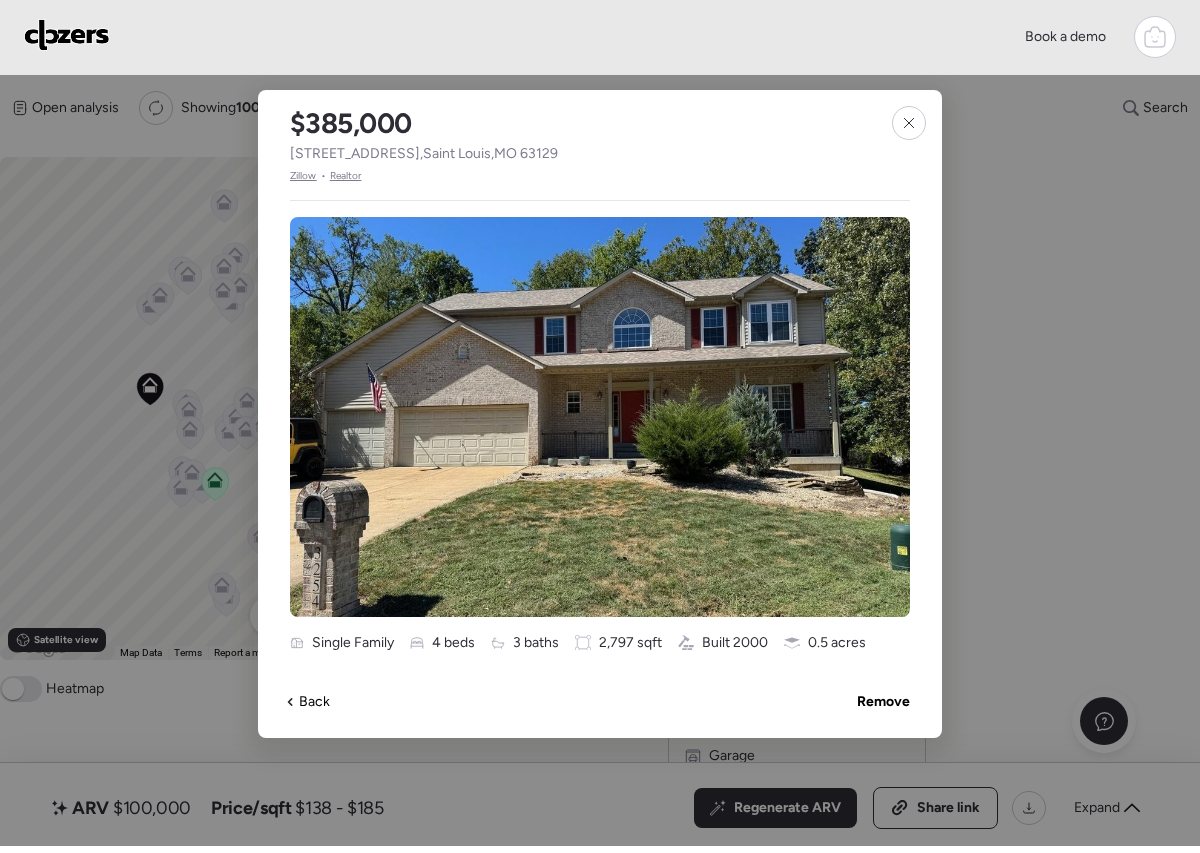 scroll, scrollTop: 0, scrollLeft: 0, axis: both 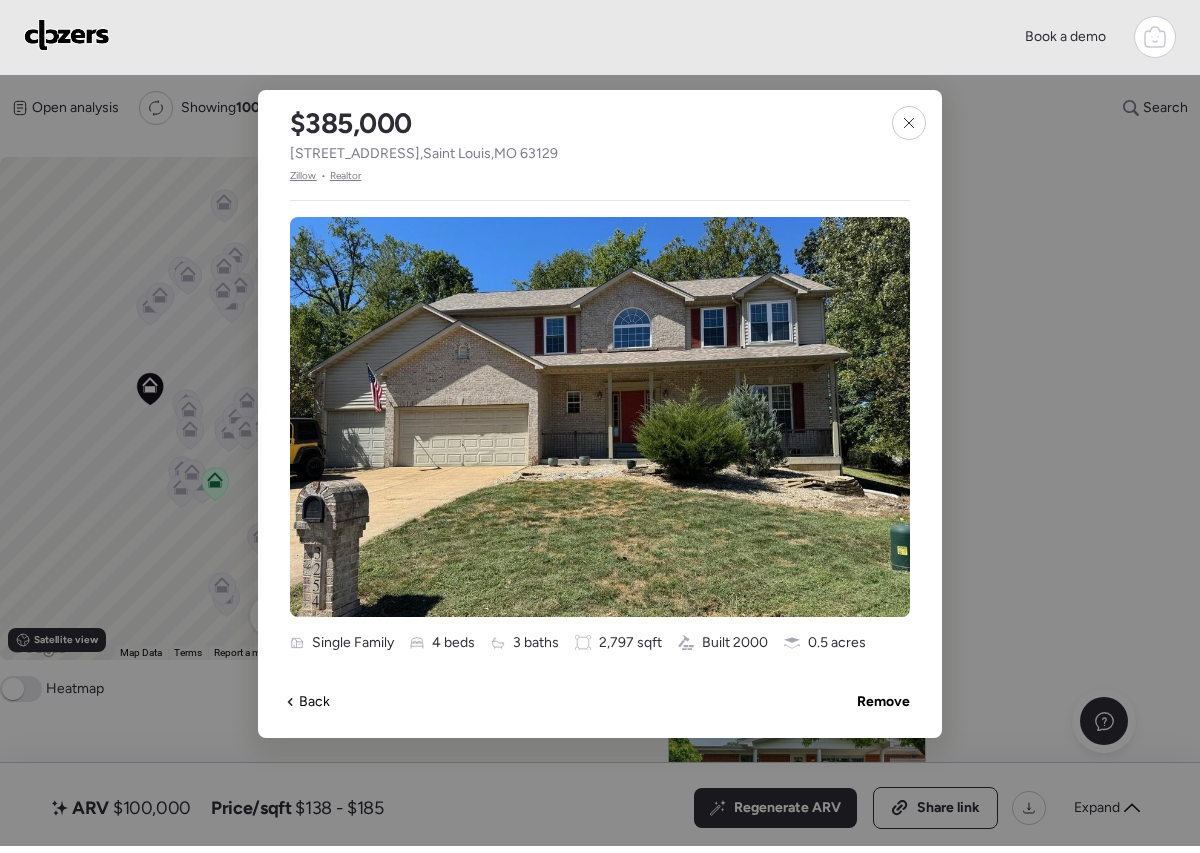 click on "Book a demo" at bounding box center [600, 37] 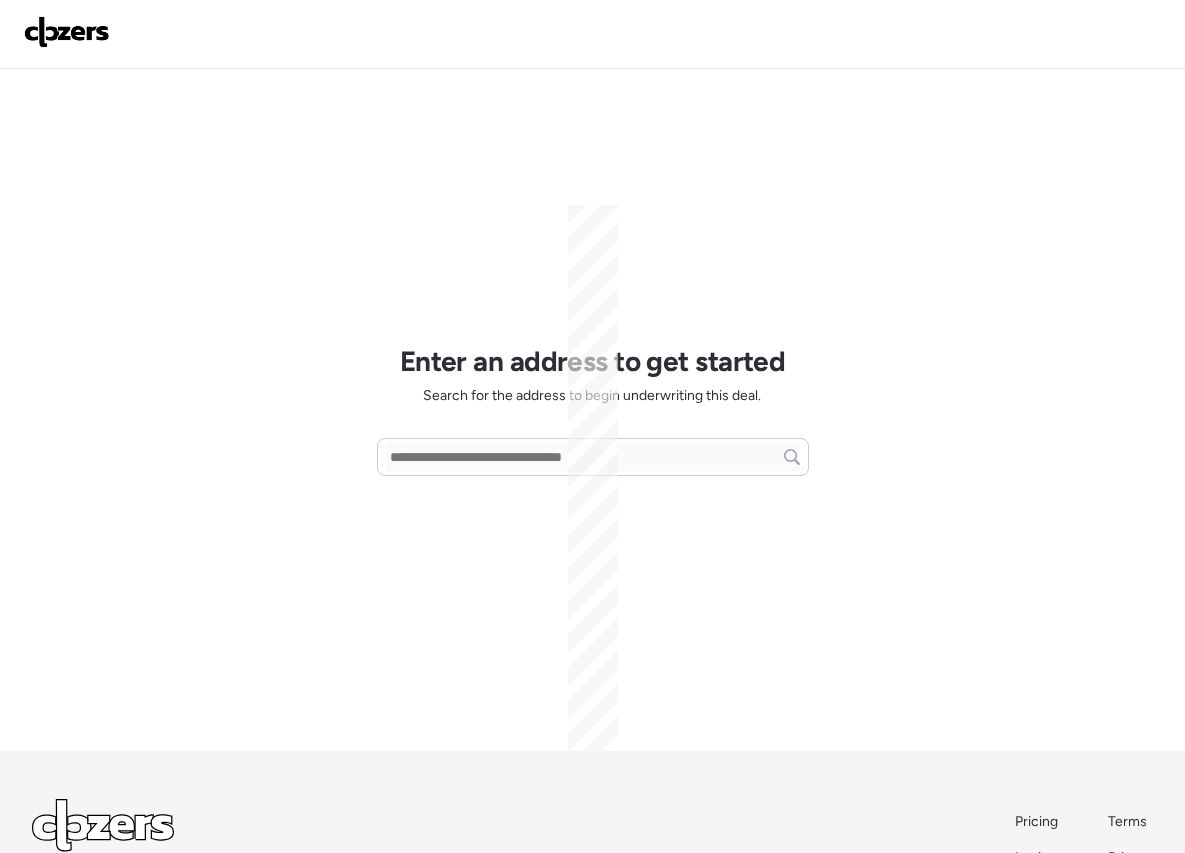scroll, scrollTop: 0, scrollLeft: 0, axis: both 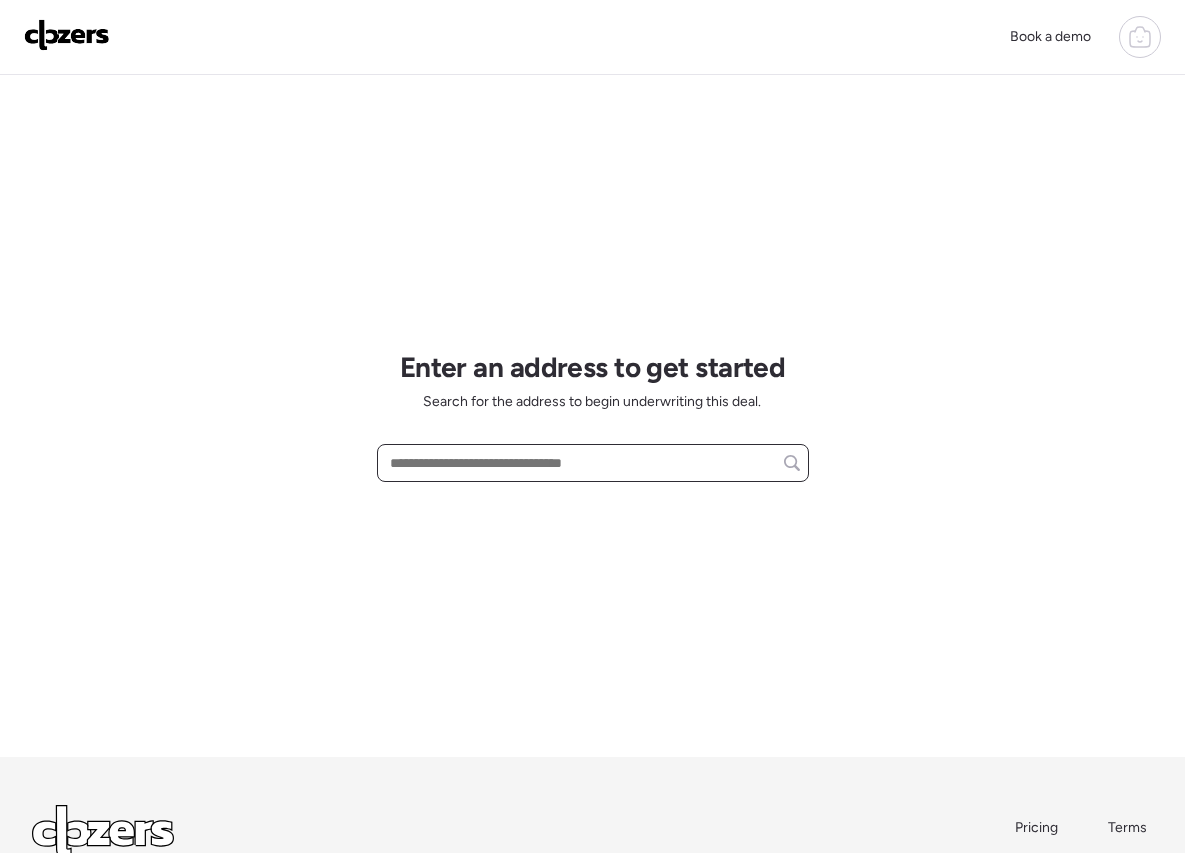 click at bounding box center [593, 463] 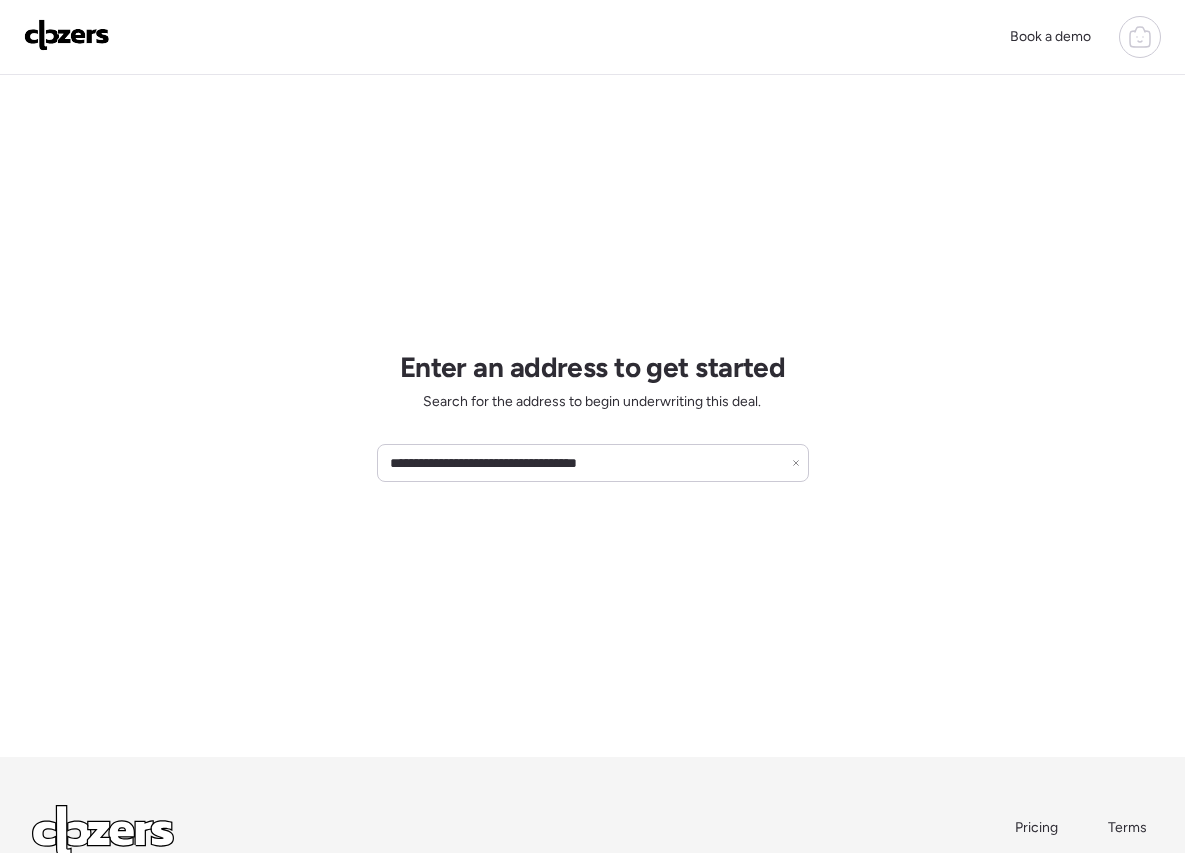 click on "**********" at bounding box center (593, 416) 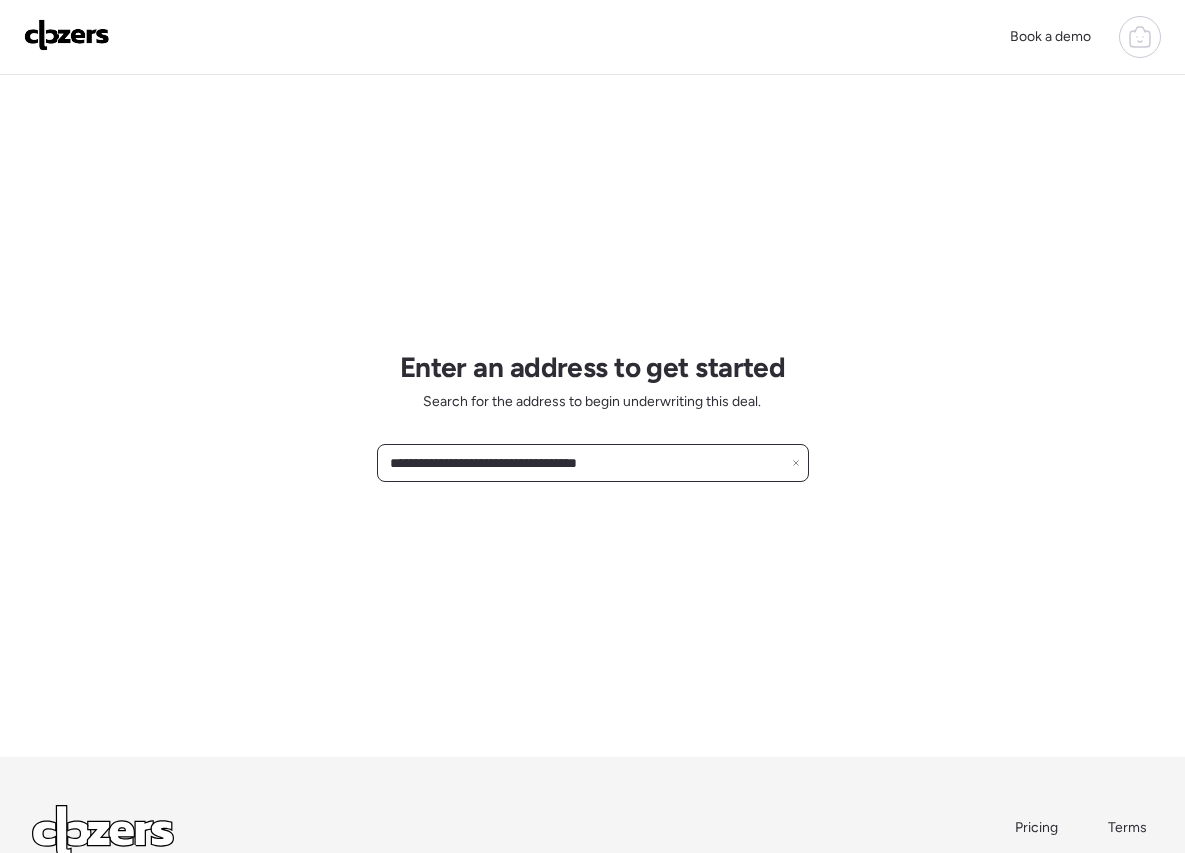 click on "**********" at bounding box center [593, 463] 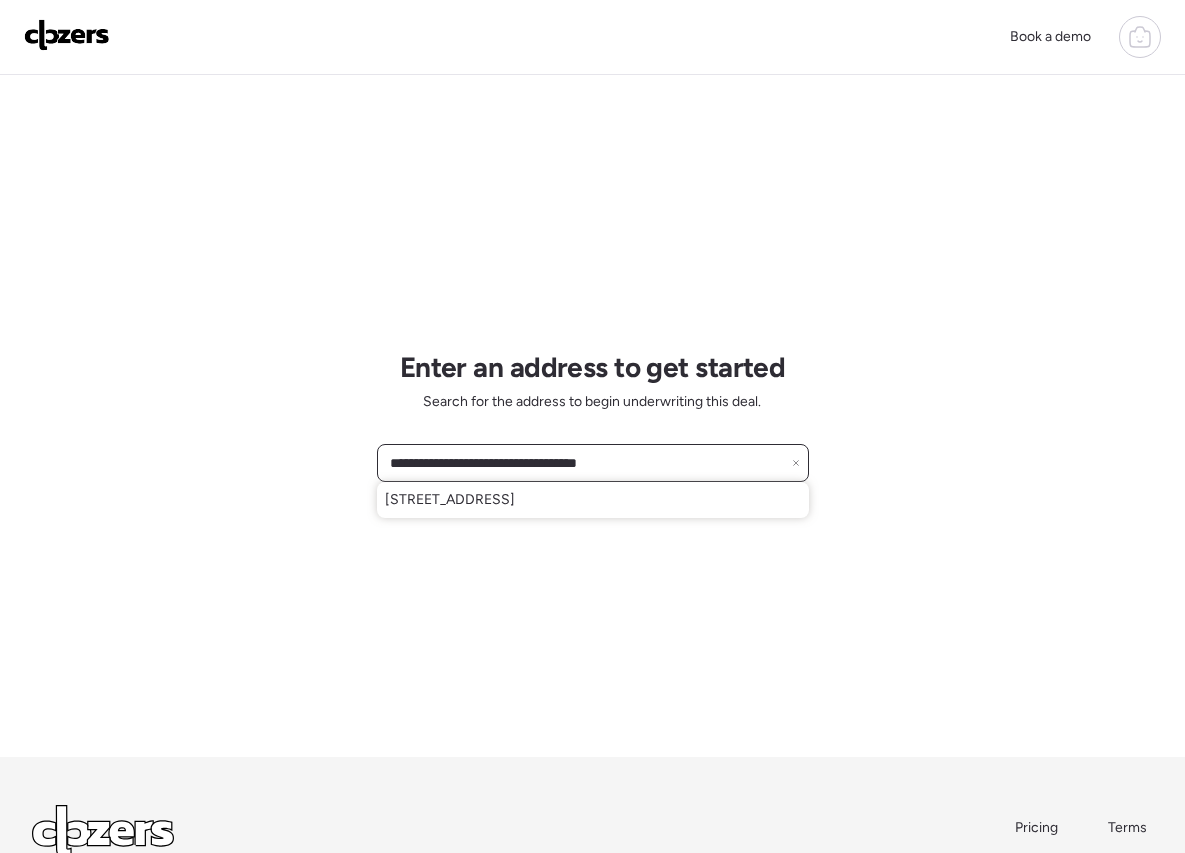 click on "**********" at bounding box center [593, 463] 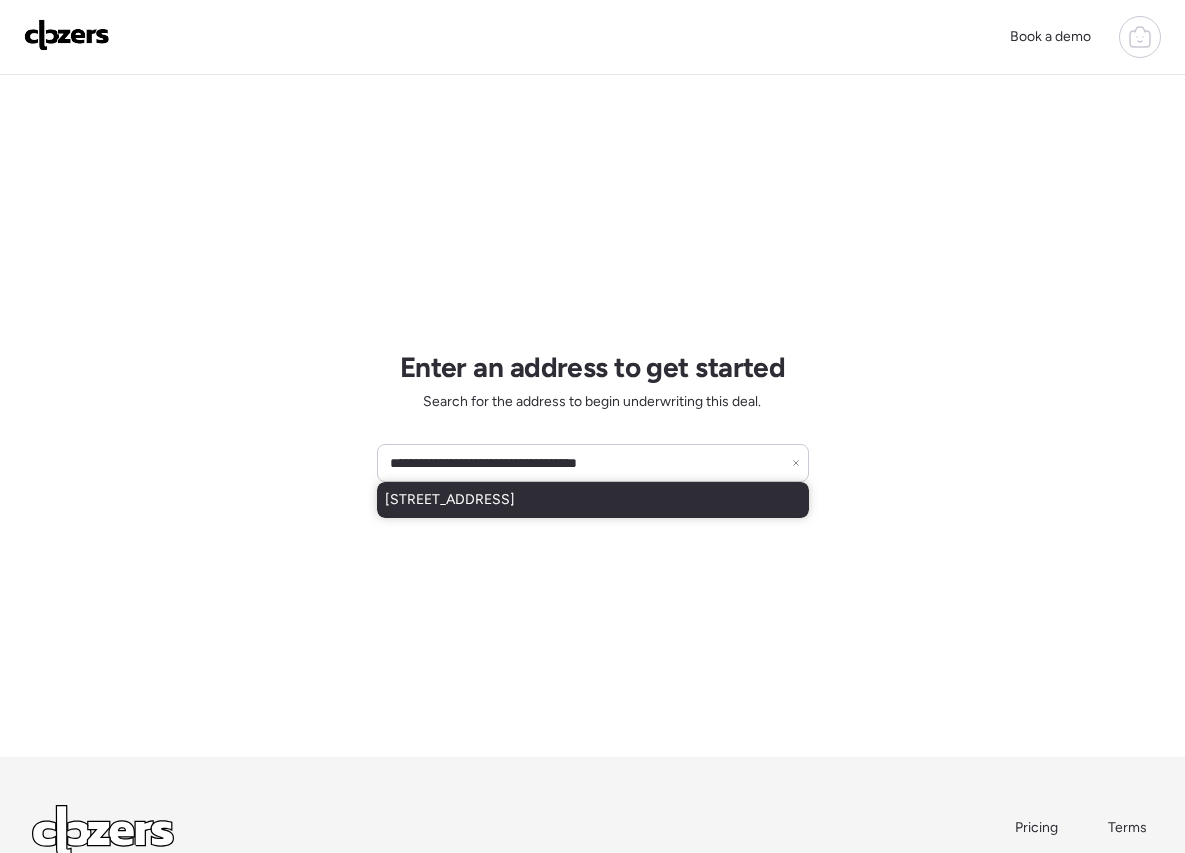 click on "5965 Summit Pl, Saint Louis, MO, 63147" at bounding box center (593, 500) 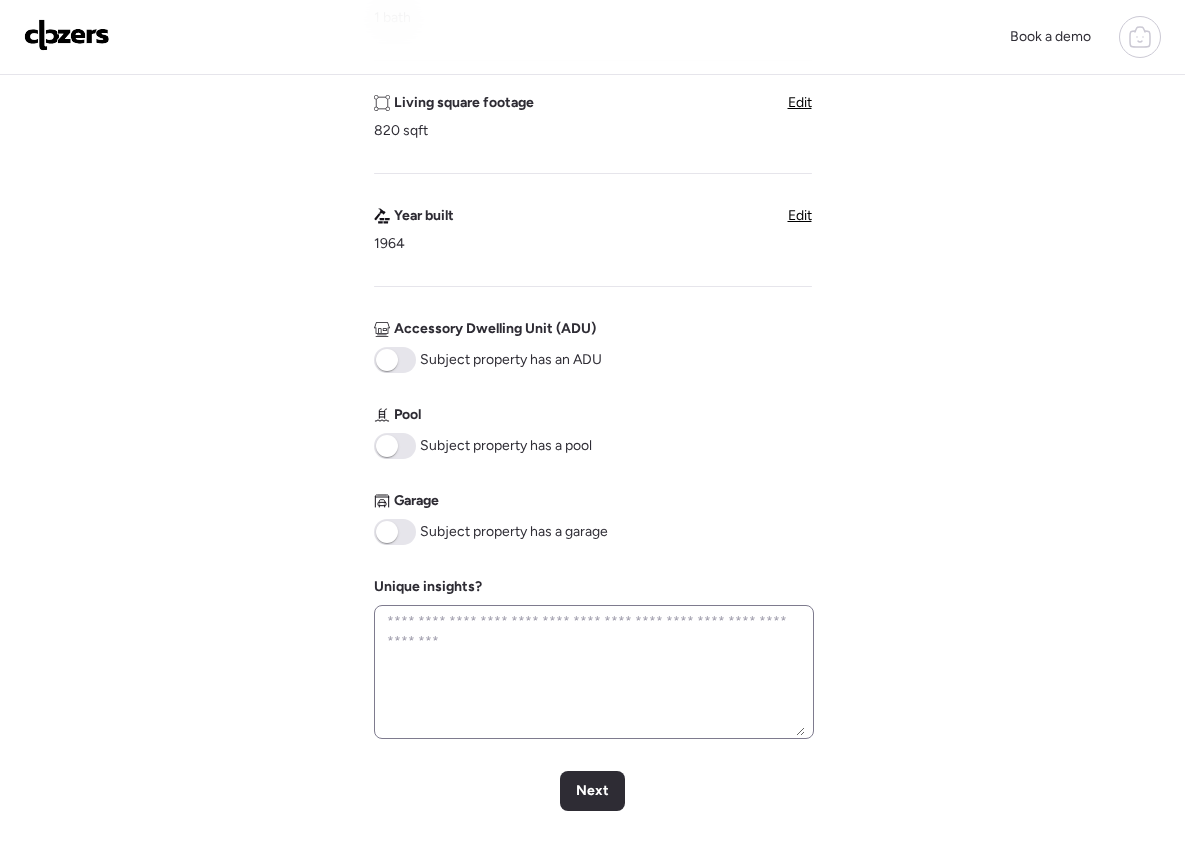 scroll, scrollTop: 623, scrollLeft: 0, axis: vertical 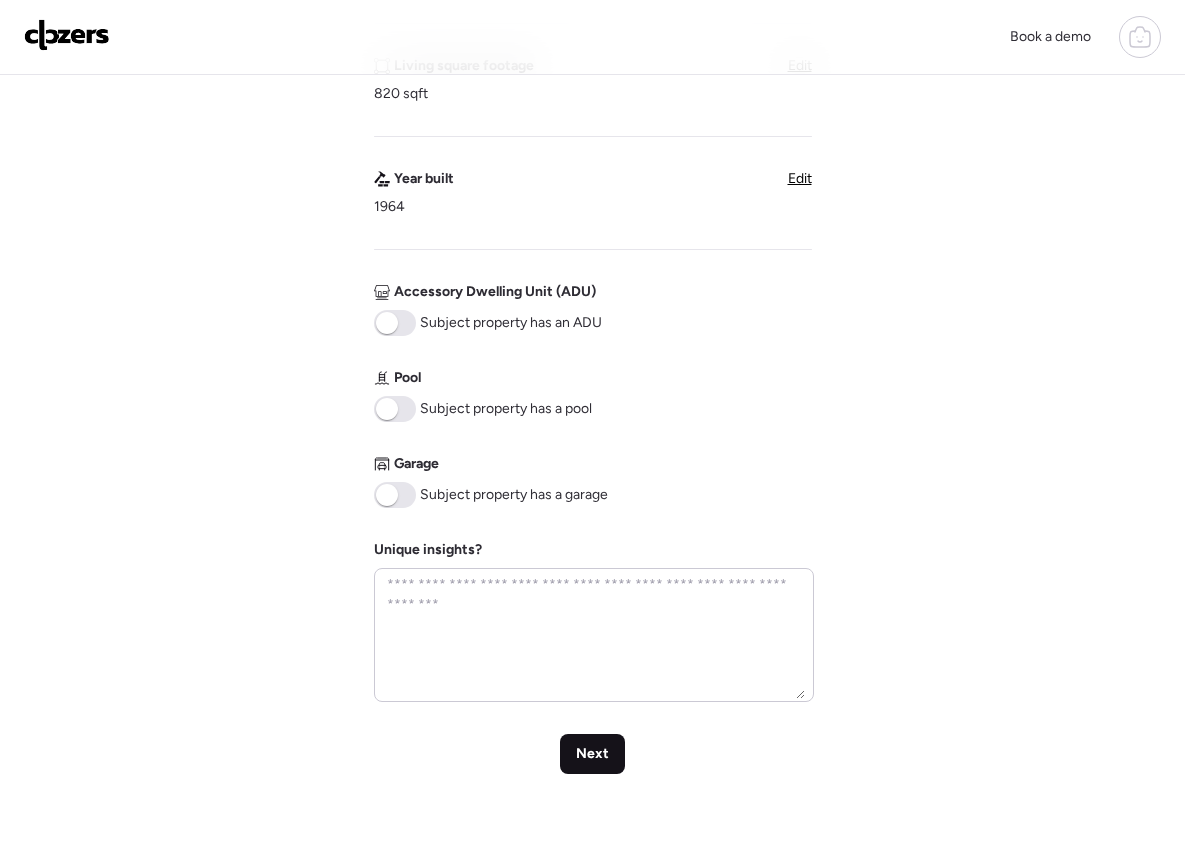 click on "Next" at bounding box center (592, 754) 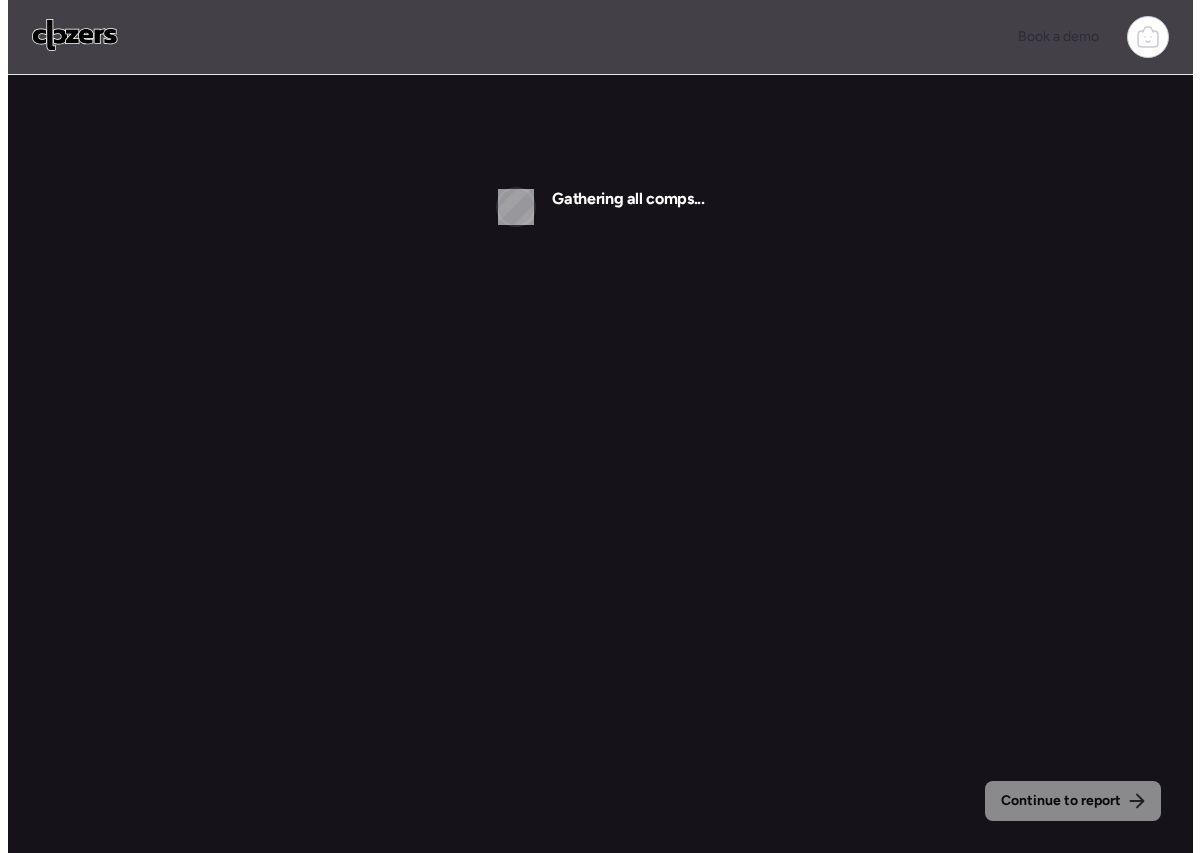 scroll, scrollTop: 0, scrollLeft: 0, axis: both 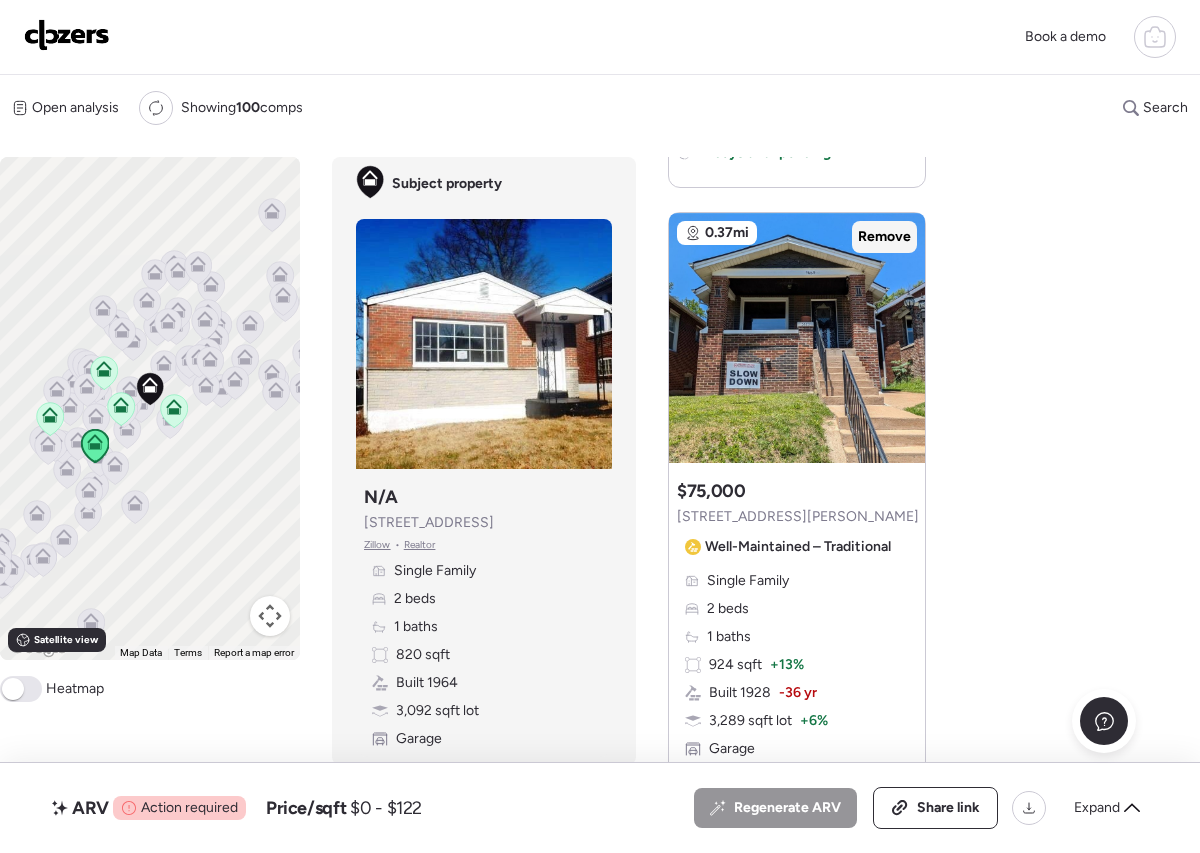 click on "Remove" at bounding box center [884, 237] 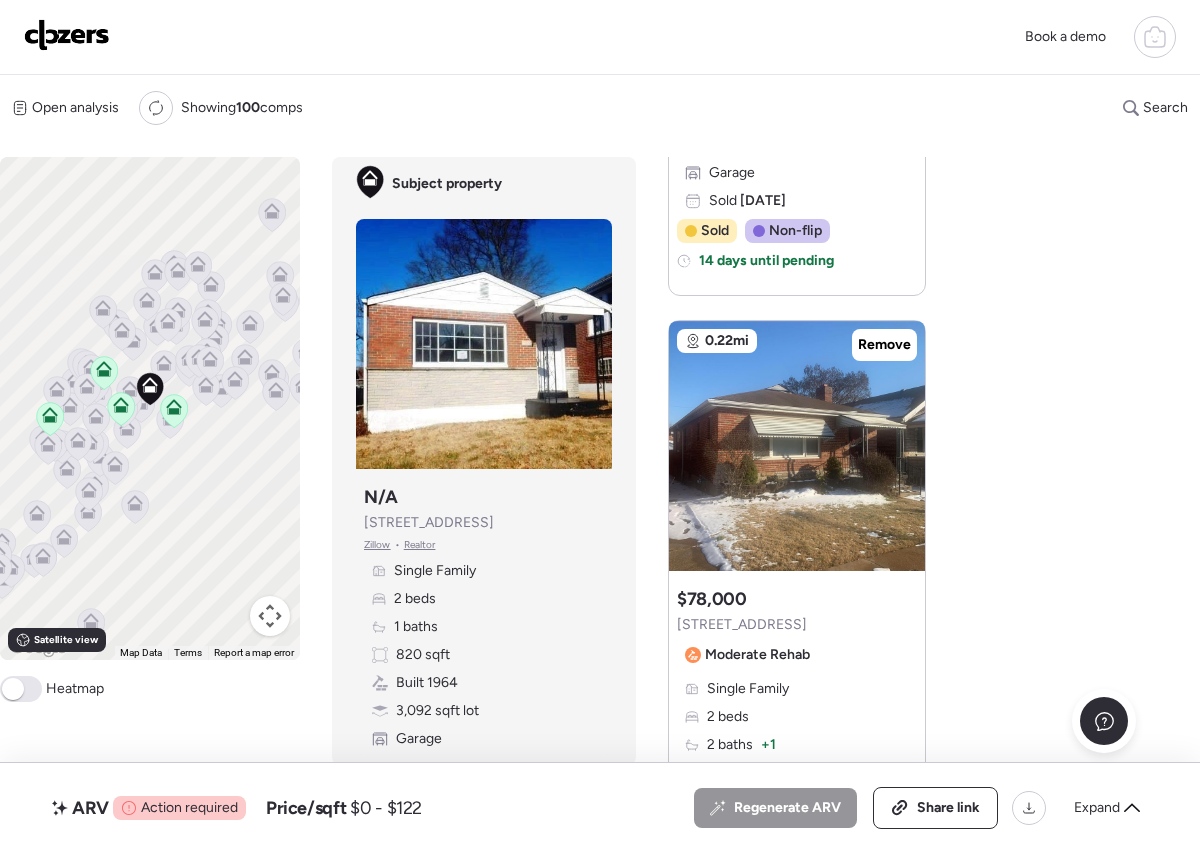 scroll, scrollTop: 1933, scrollLeft: 0, axis: vertical 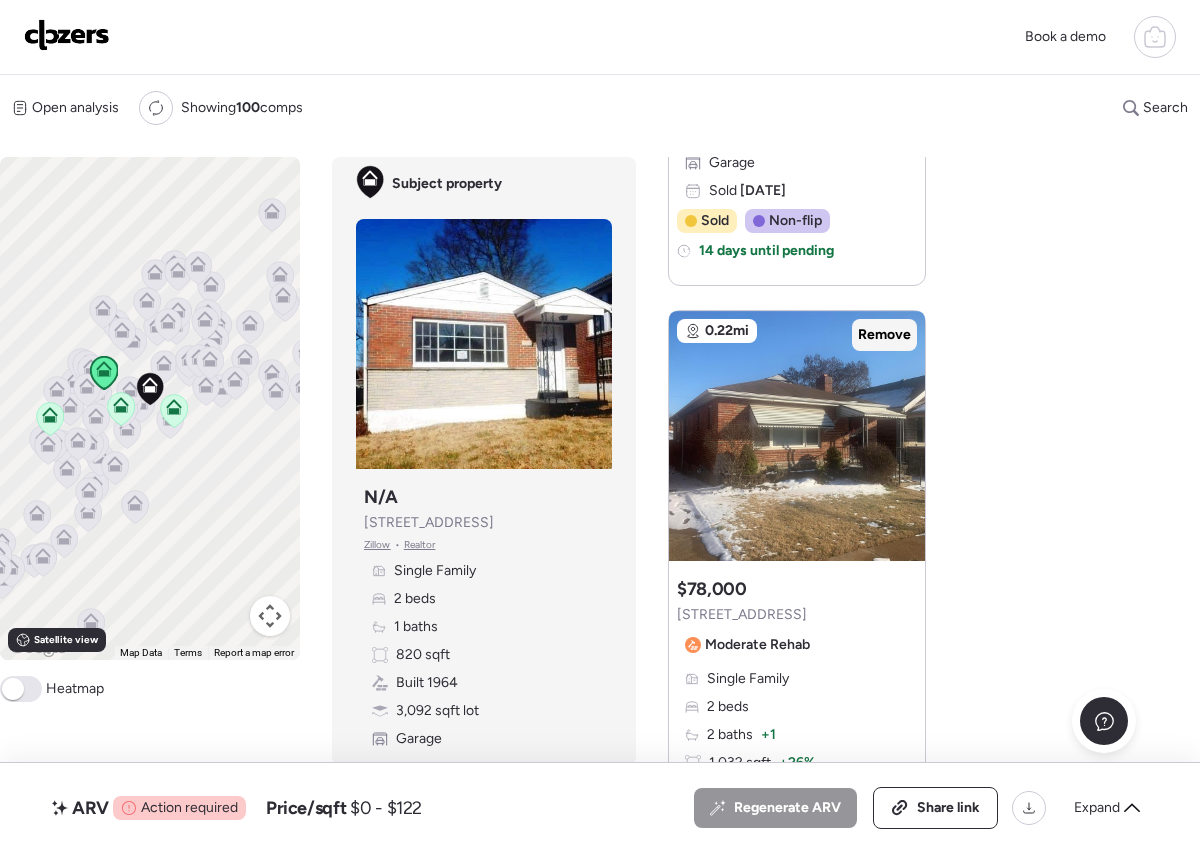 click on "Remove" at bounding box center [884, 335] 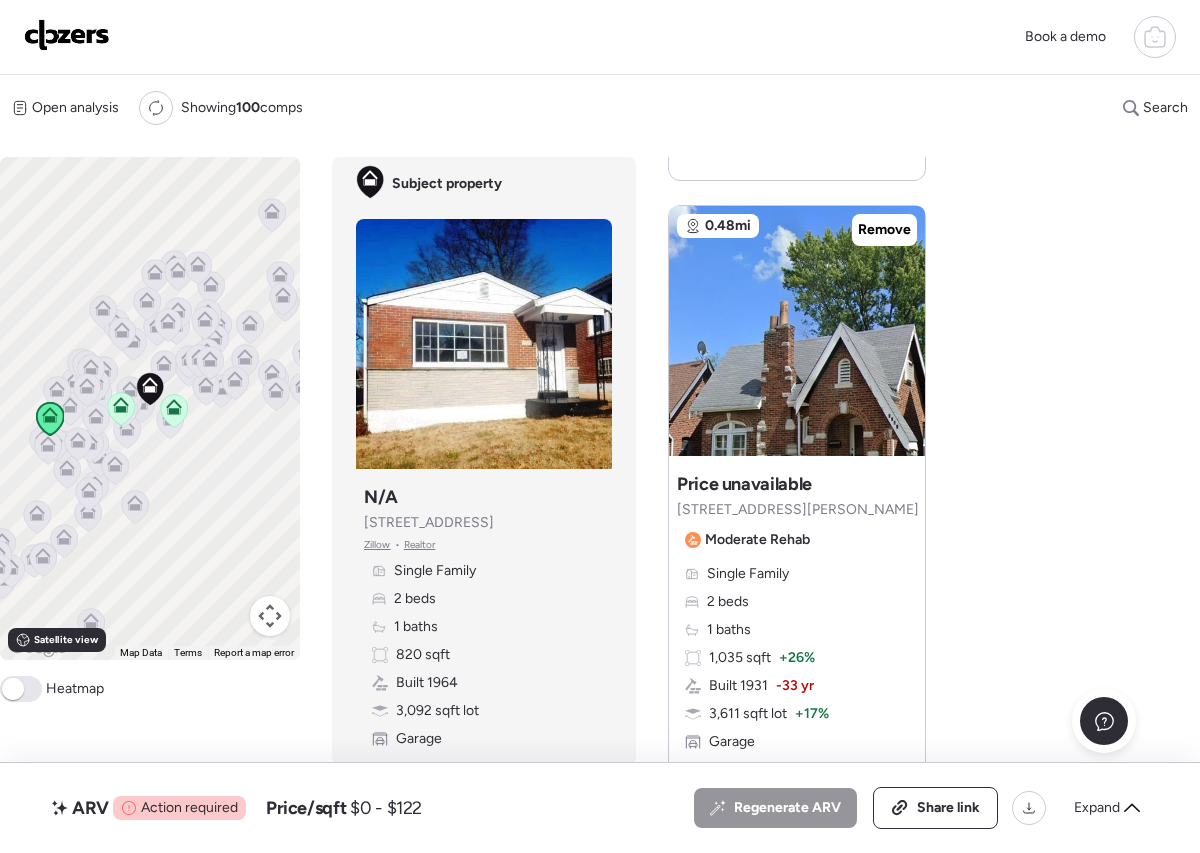 scroll, scrollTop: 2723, scrollLeft: 0, axis: vertical 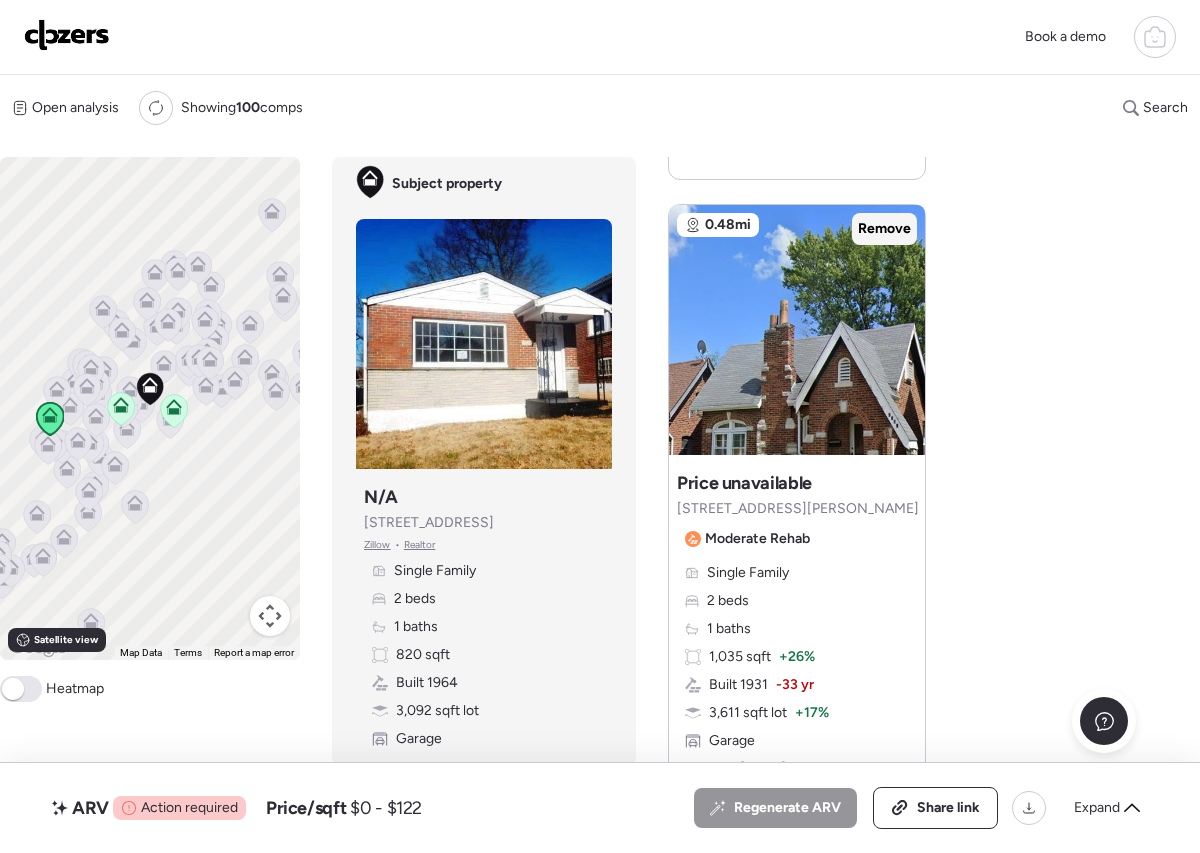 click on "Remove" at bounding box center (884, 229) 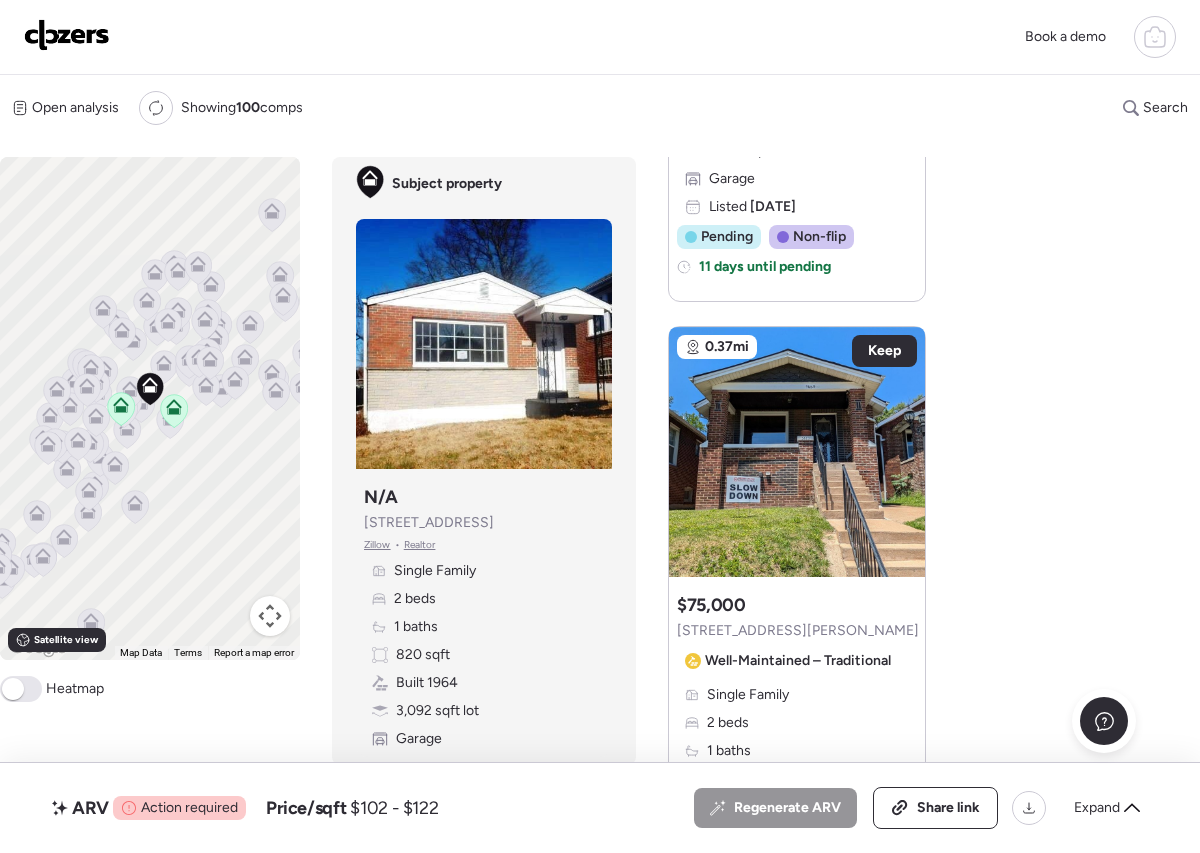 scroll, scrollTop: 278, scrollLeft: 0, axis: vertical 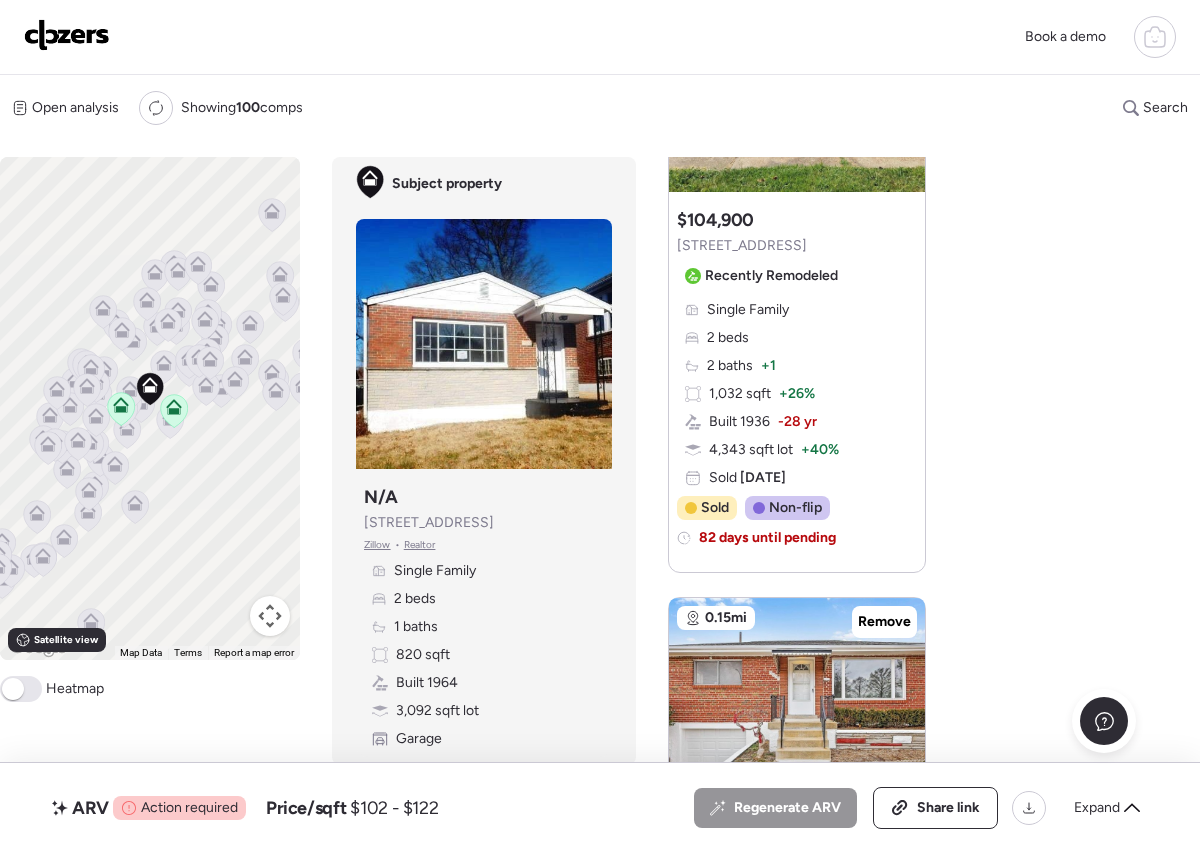 click at bounding box center (67, 35) 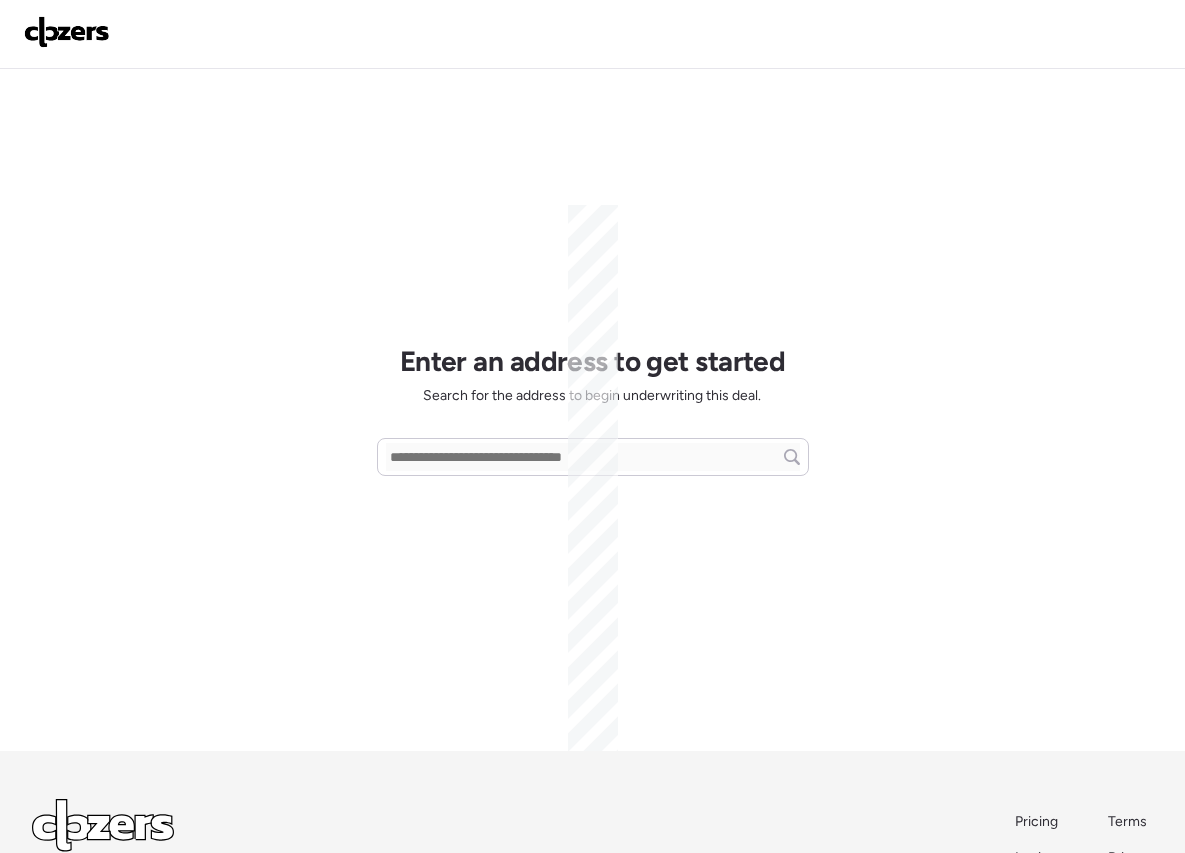 scroll, scrollTop: 0, scrollLeft: 0, axis: both 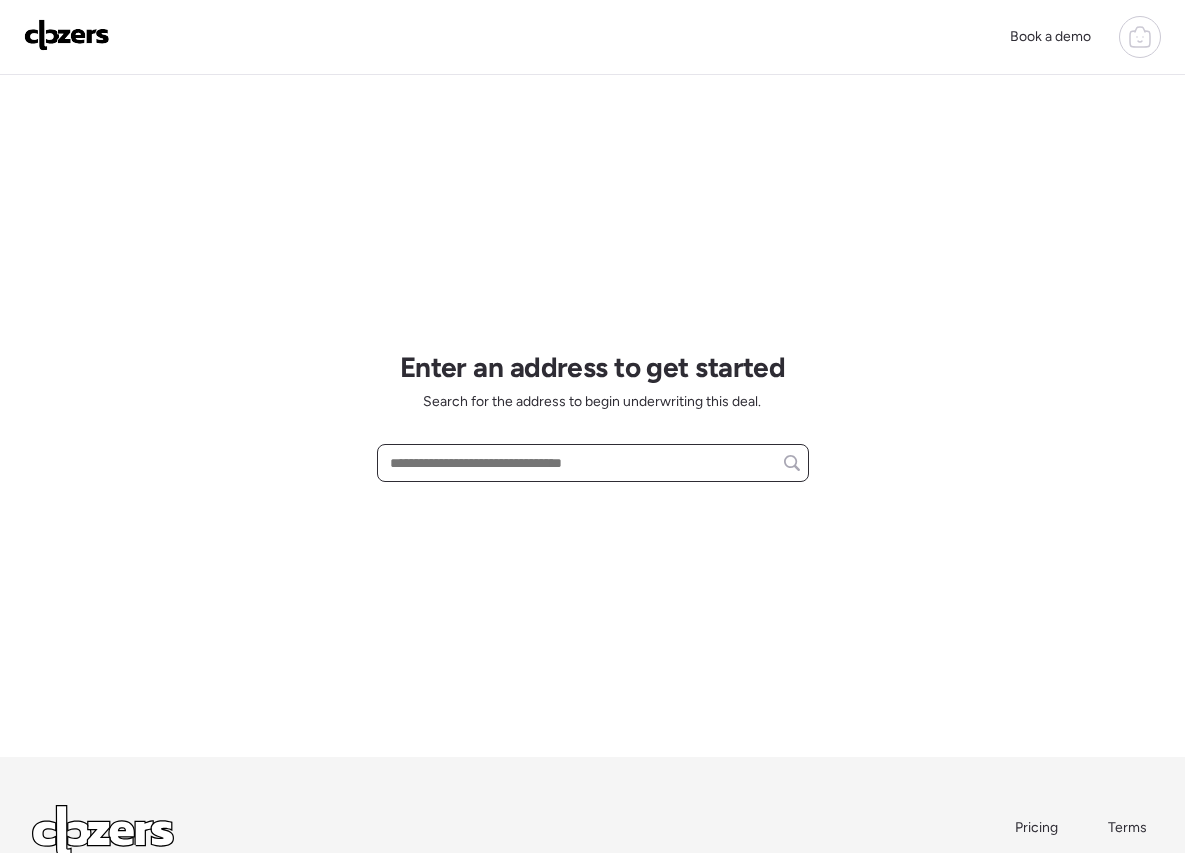 click at bounding box center (593, 463) 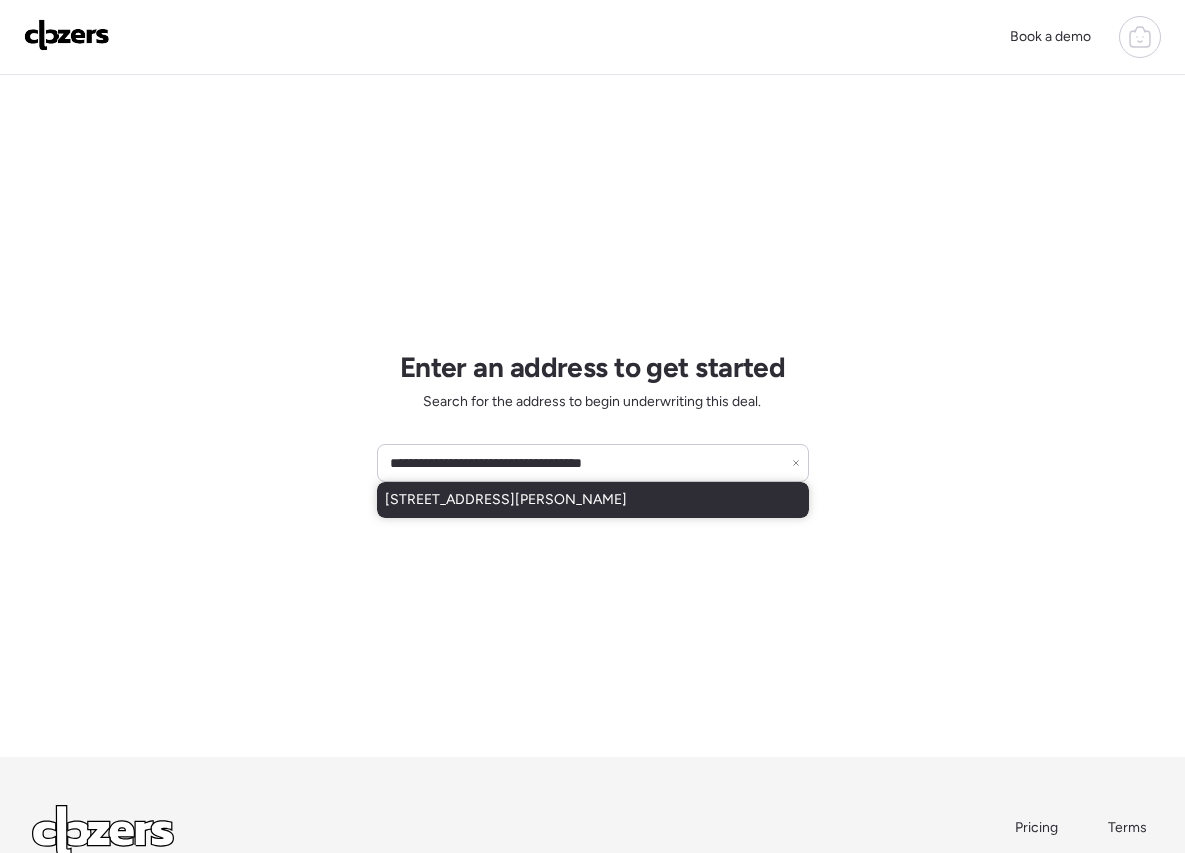 click on "8333 Walter Ave, Saint Louis, MO, 63147" at bounding box center (506, 500) 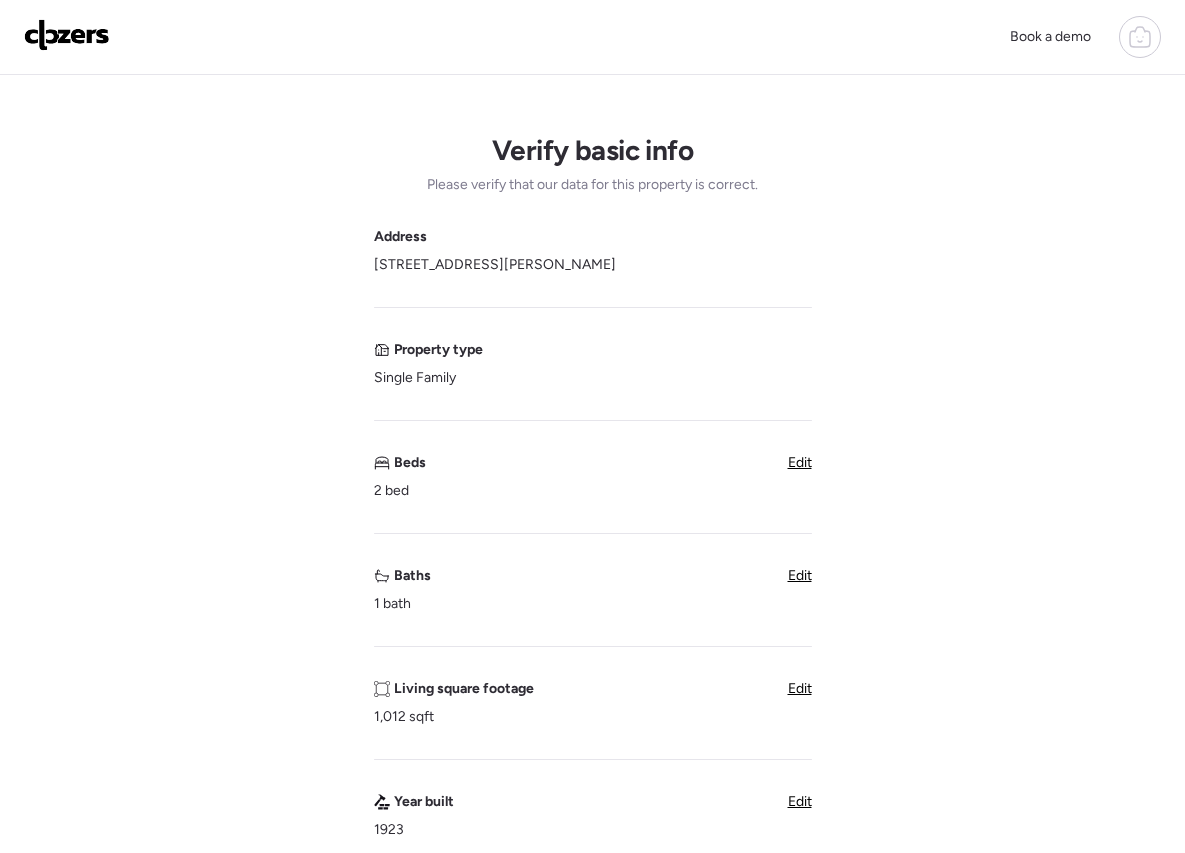 click on "Edit" at bounding box center [800, 462] 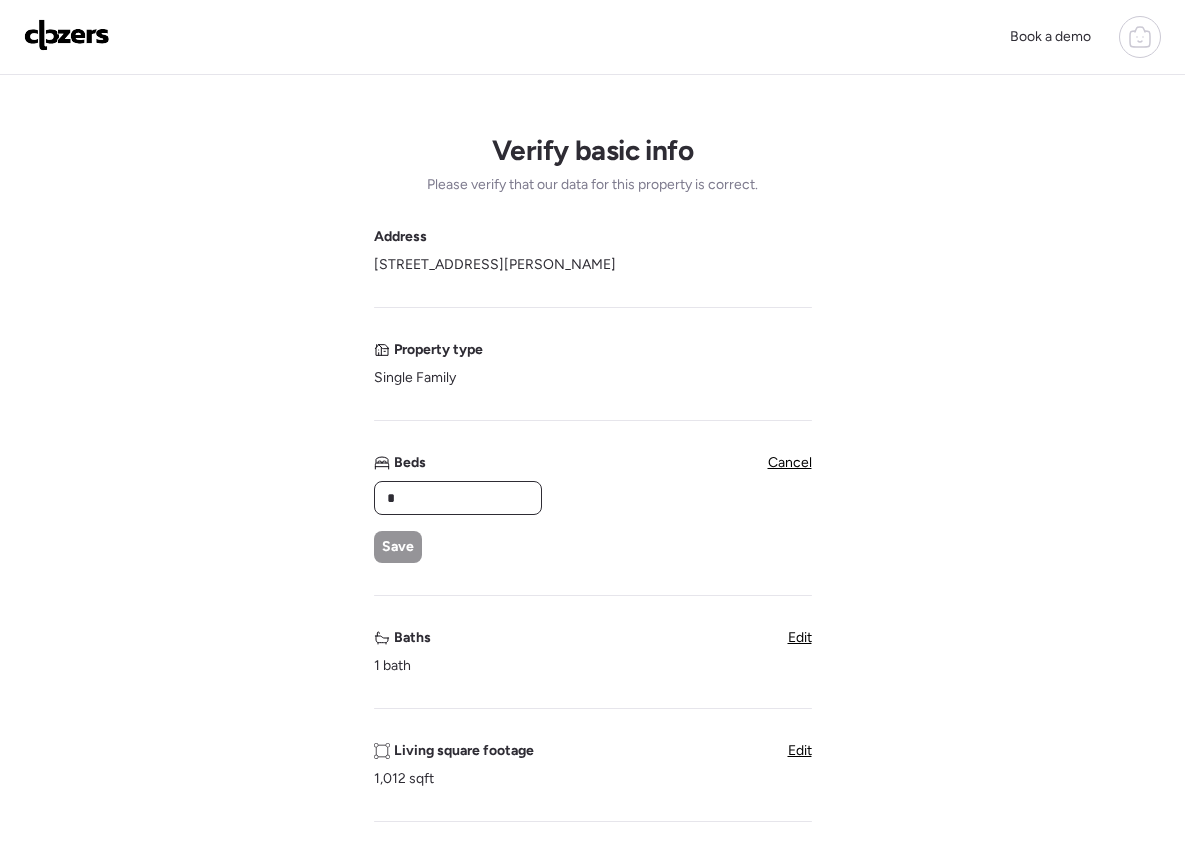 drag, startPoint x: 436, startPoint y: 501, endPoint x: 158, endPoint y: 479, distance: 278.86914 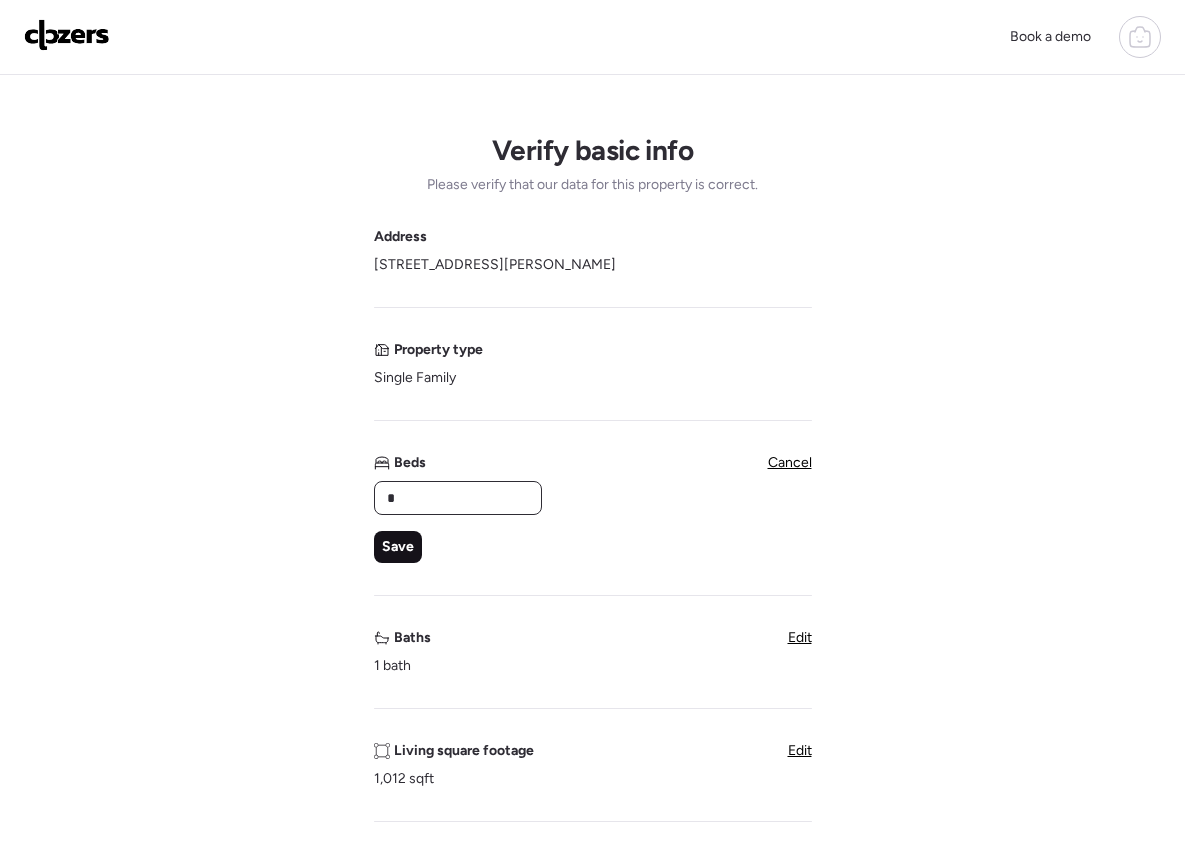 type on "*" 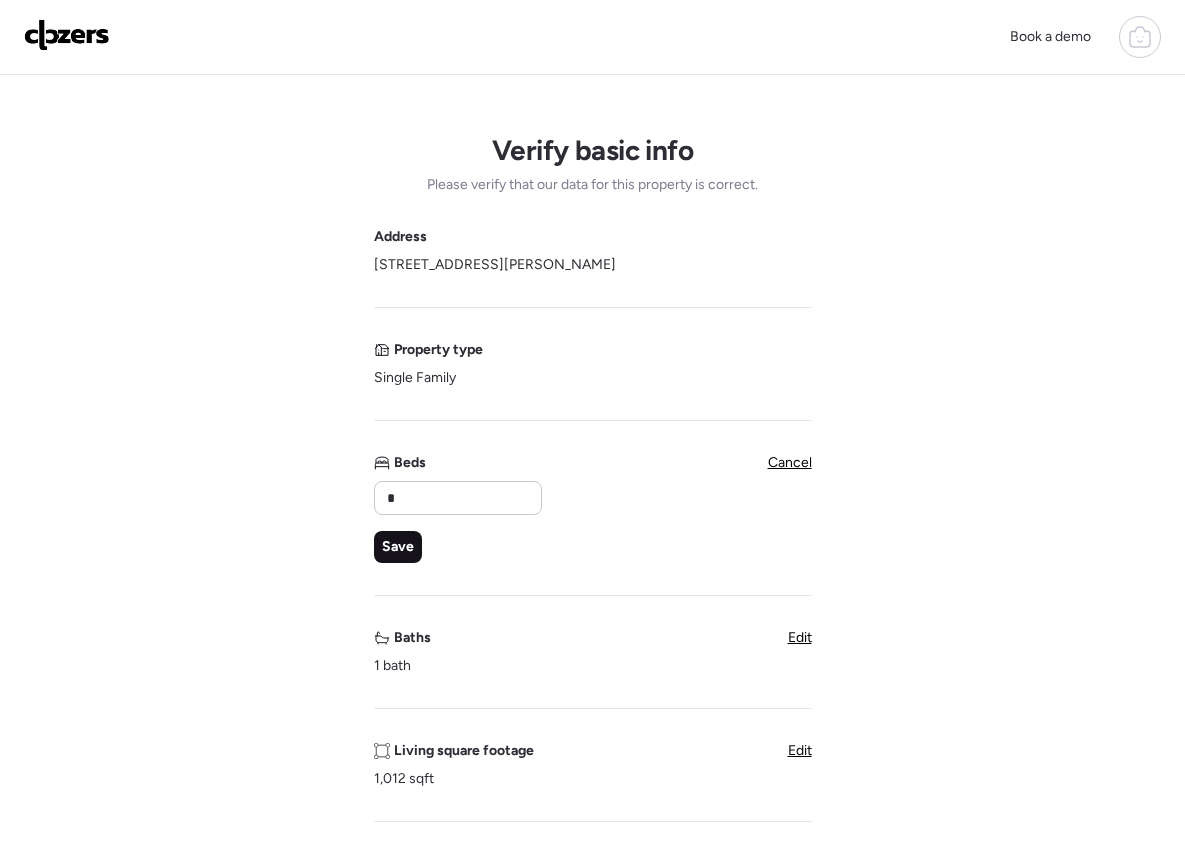 click on "Save" at bounding box center [398, 547] 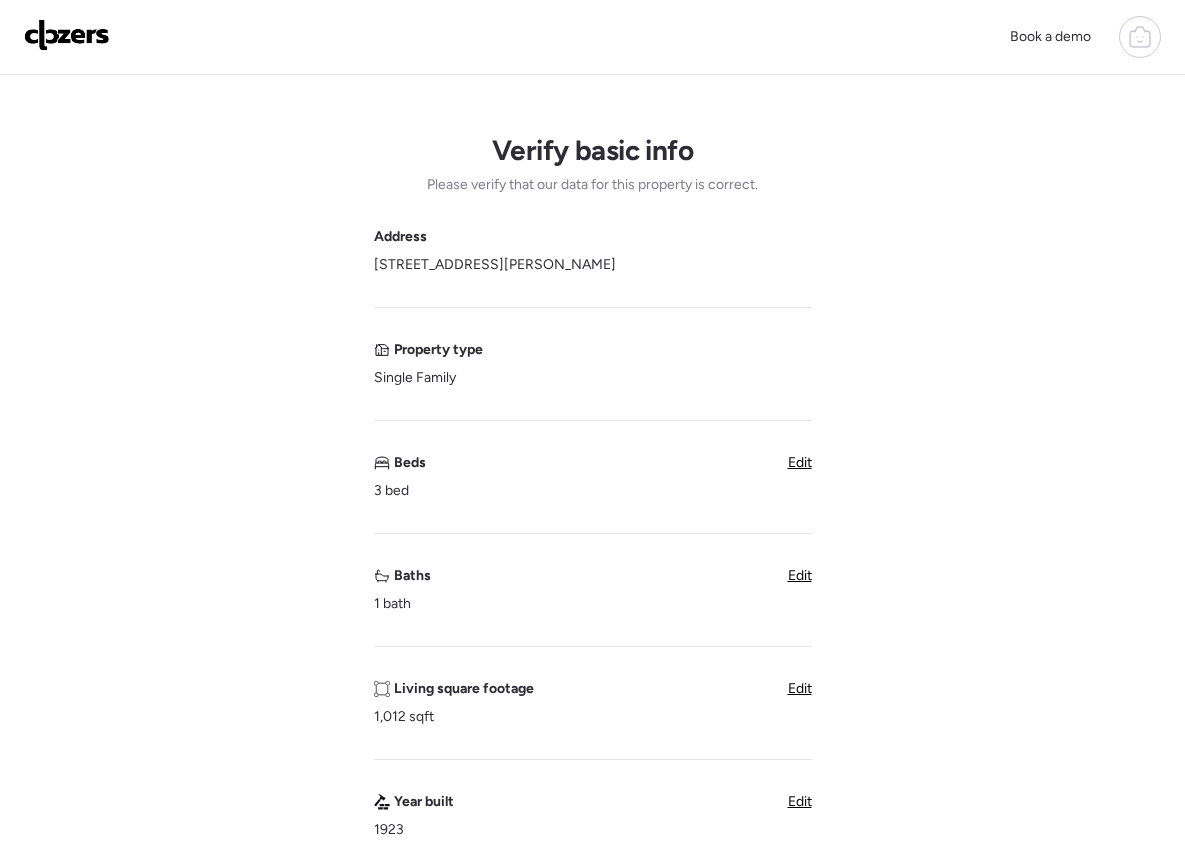 scroll, scrollTop: 910, scrollLeft: 0, axis: vertical 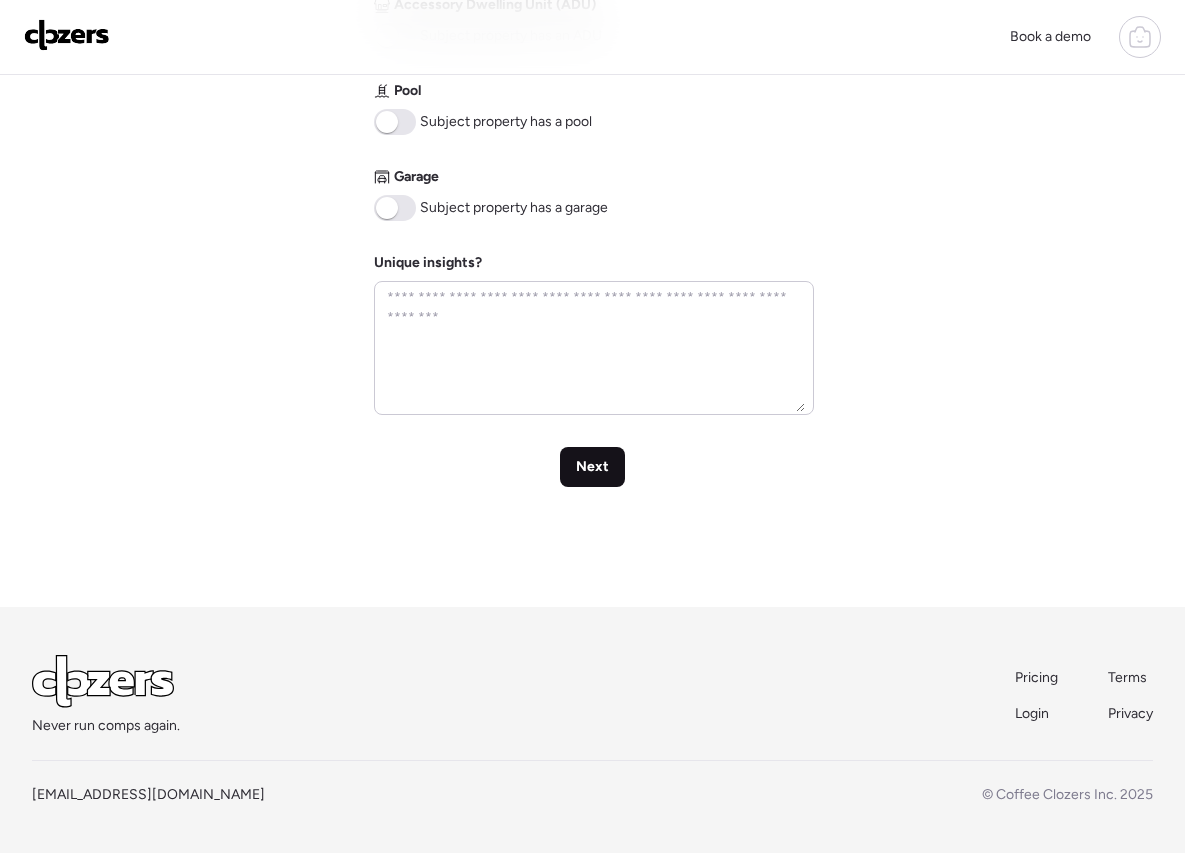 click on "Next" at bounding box center (592, 467) 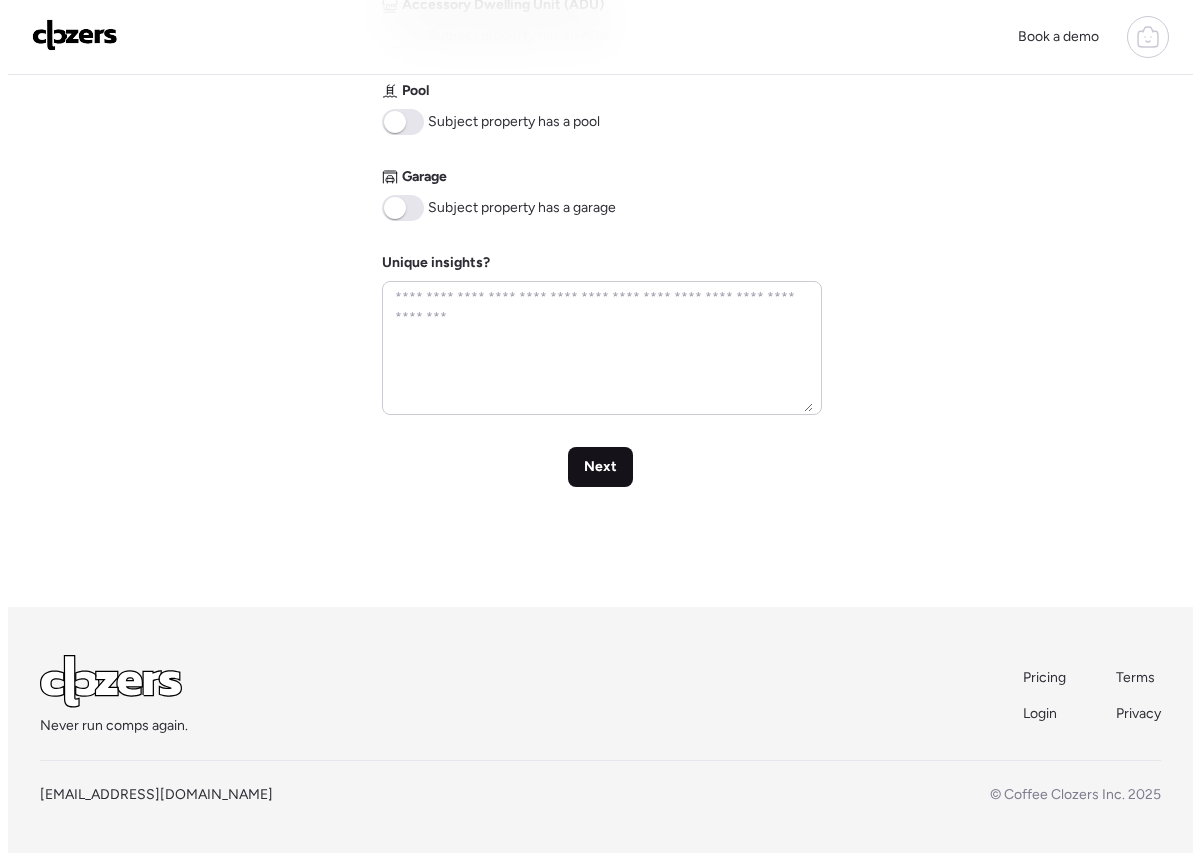 scroll, scrollTop: 0, scrollLeft: 0, axis: both 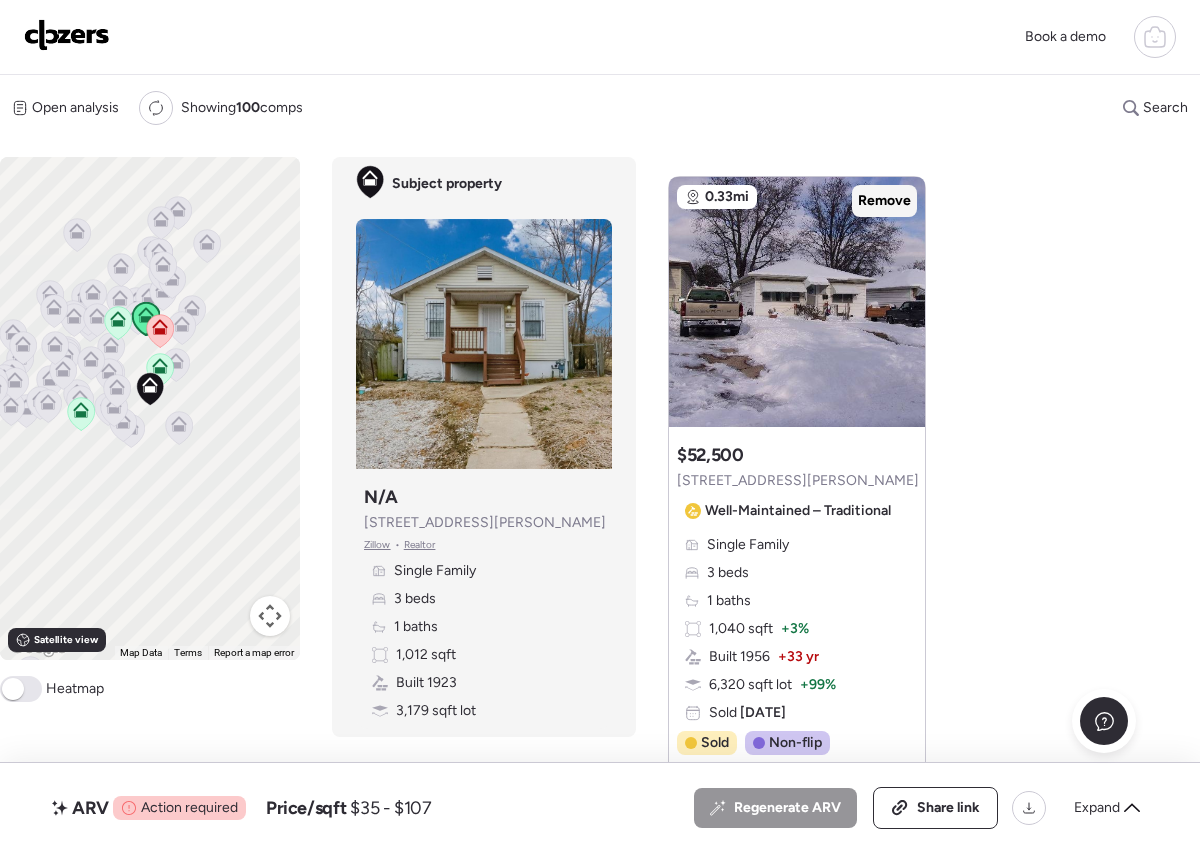 click on "Remove" at bounding box center (884, 201) 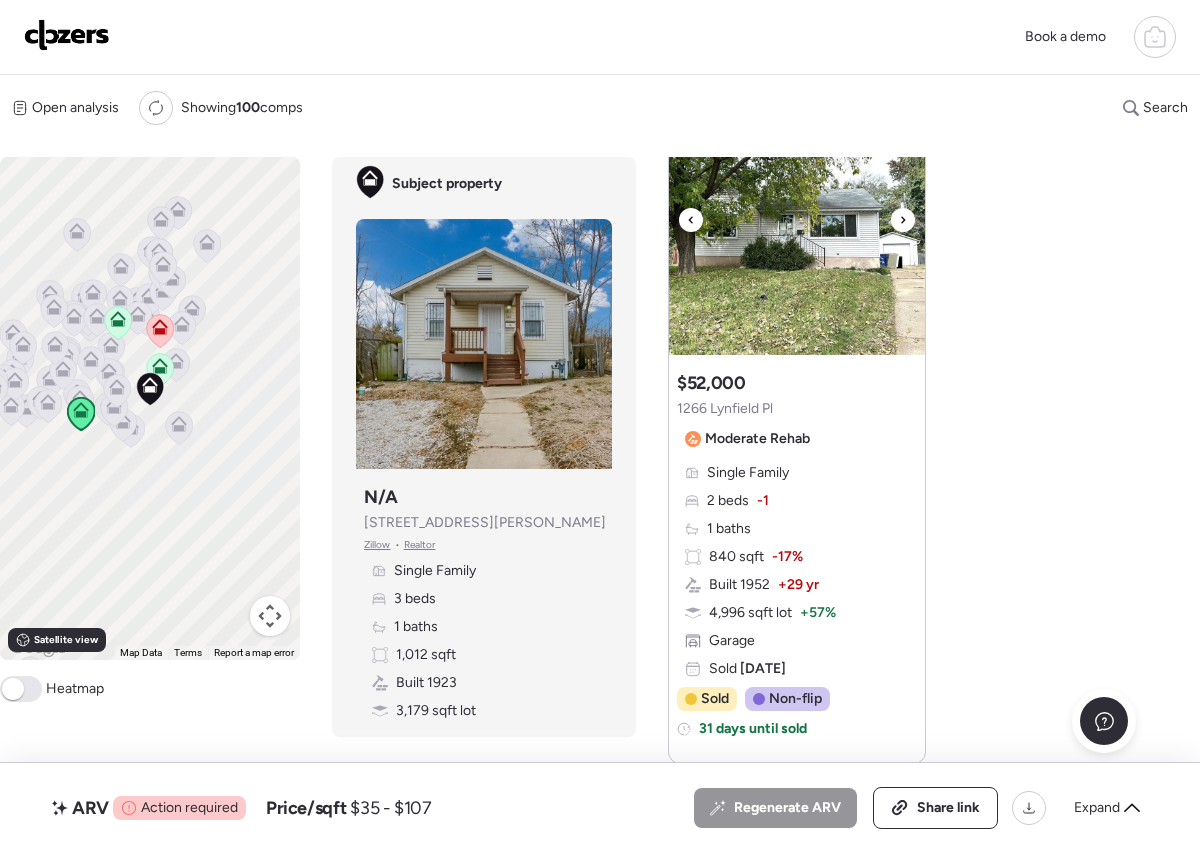 scroll, scrollTop: 1629, scrollLeft: 0, axis: vertical 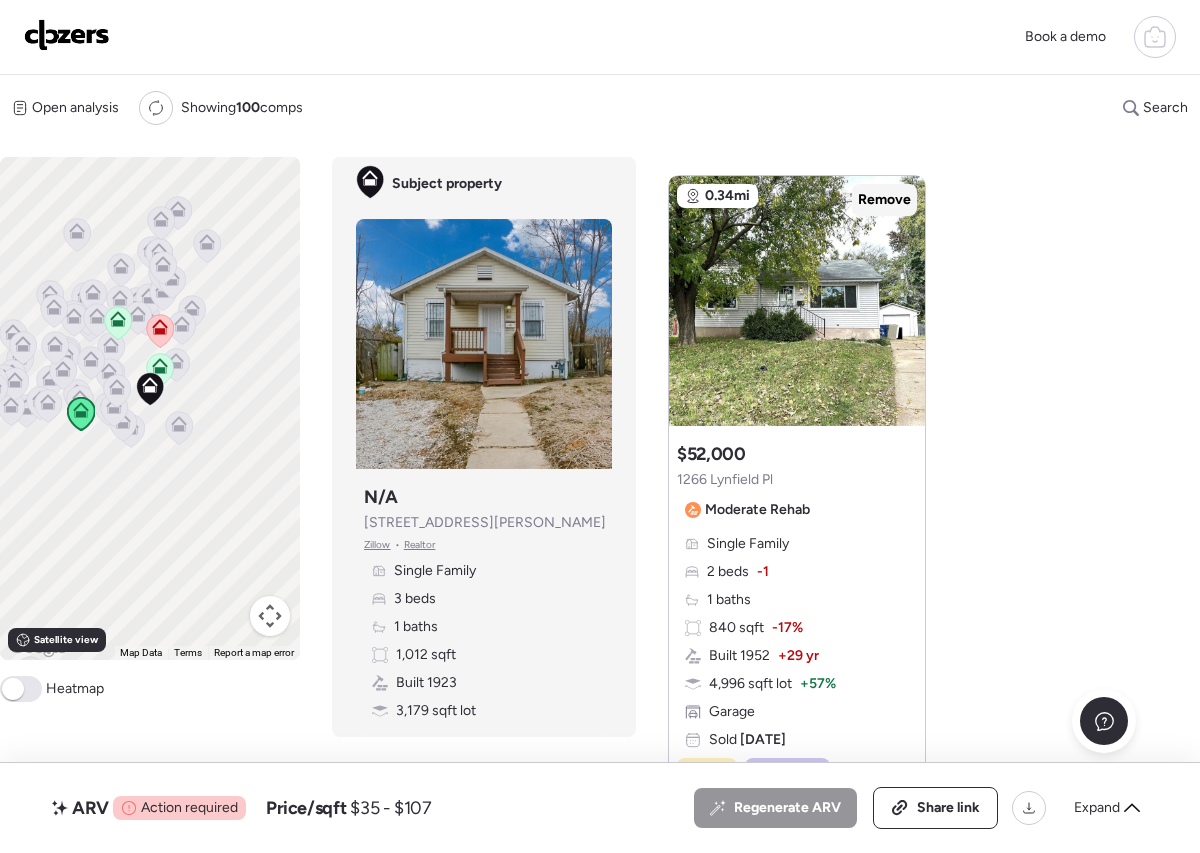 click on "Remove" at bounding box center (884, 200) 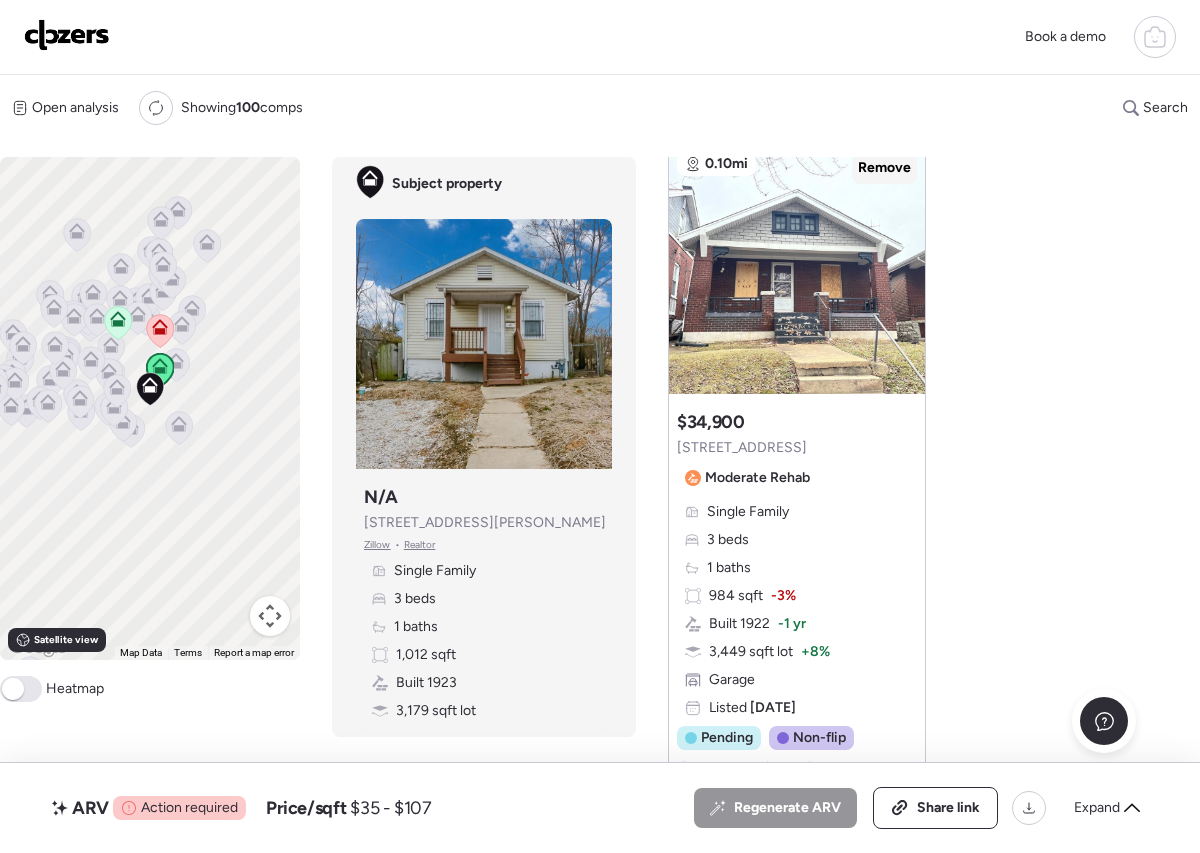 click on "Remove" at bounding box center [884, 168] 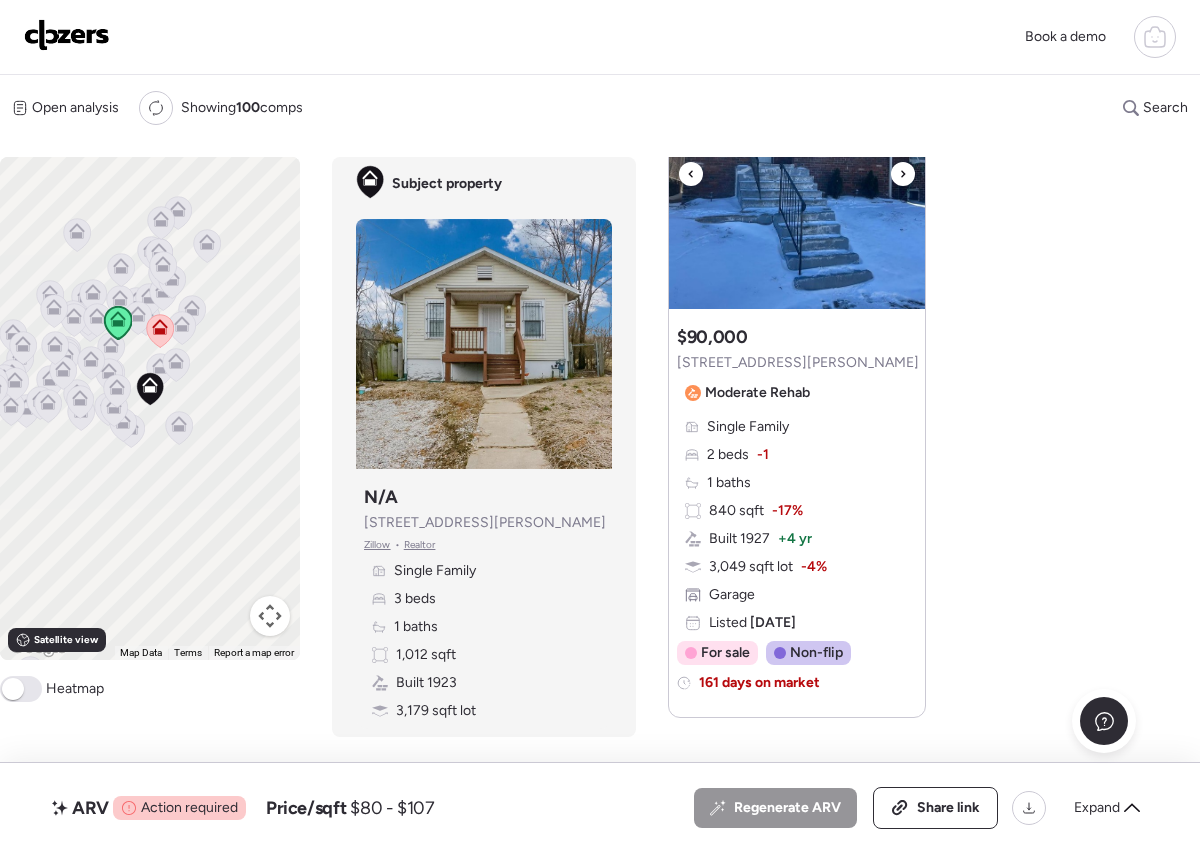 scroll, scrollTop: 3206, scrollLeft: 0, axis: vertical 